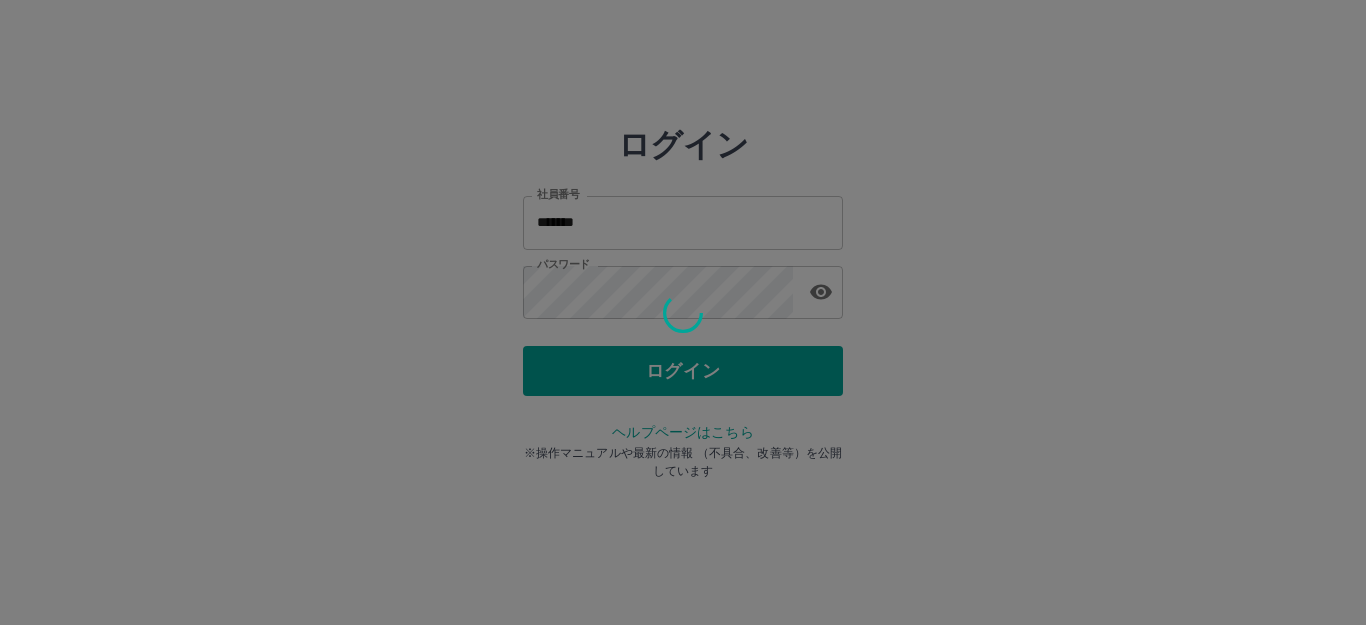 scroll, scrollTop: 0, scrollLeft: 0, axis: both 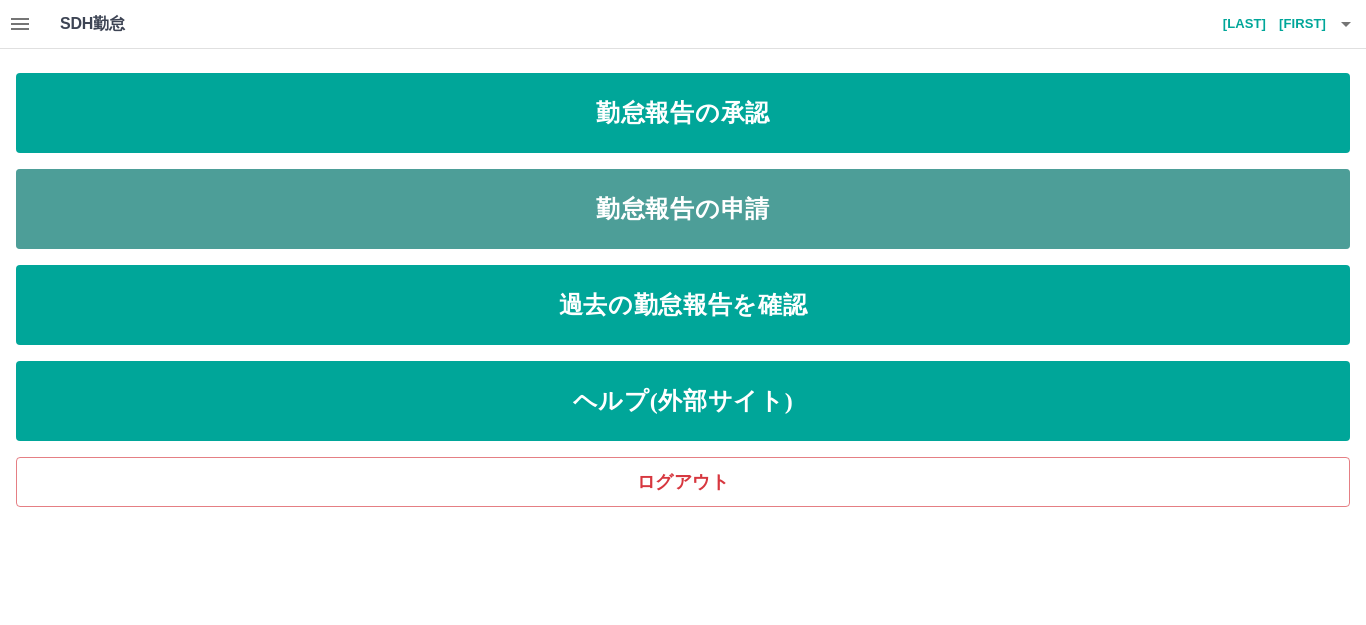 click on "勤怠報告の申請" at bounding box center (683, 209) 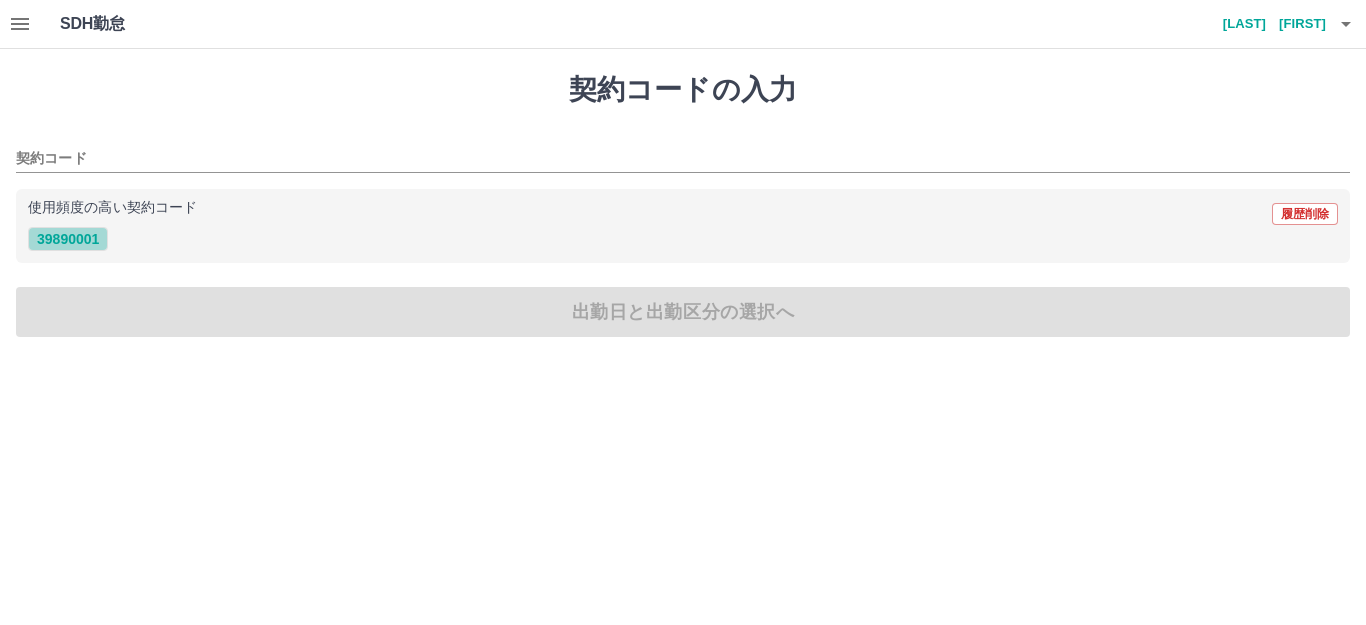 click on "39890001" at bounding box center (68, 239) 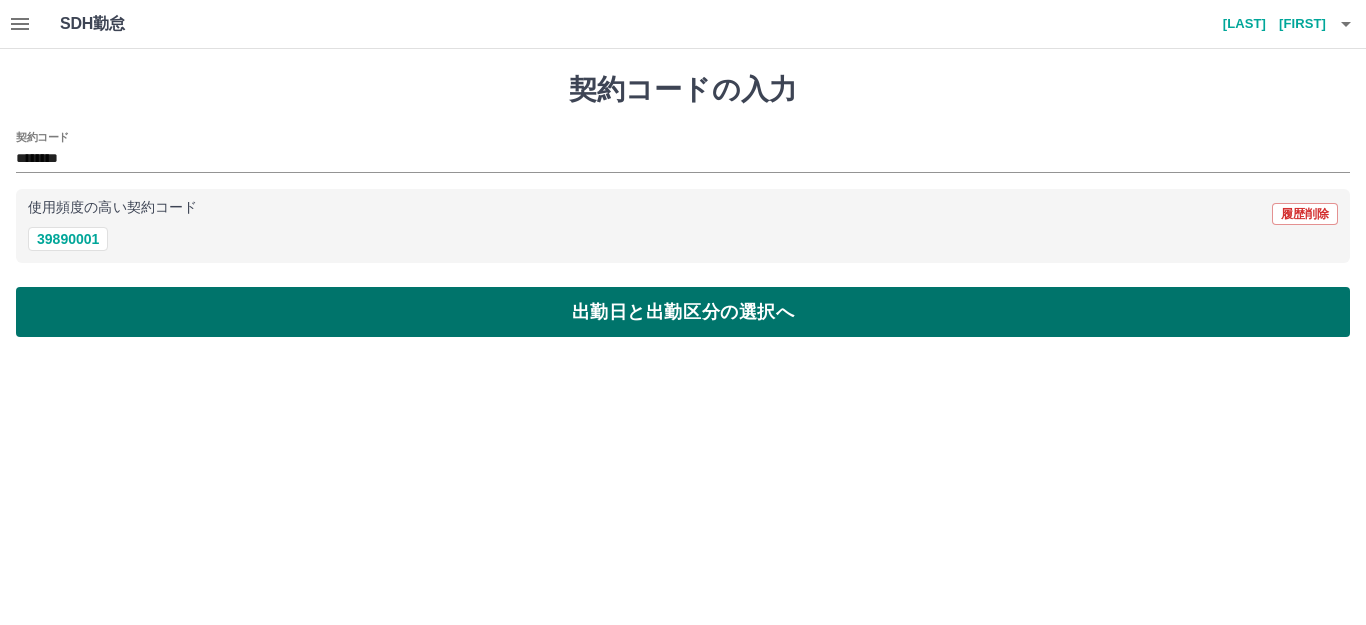 click on "出勤日と出勤区分の選択へ" at bounding box center [683, 312] 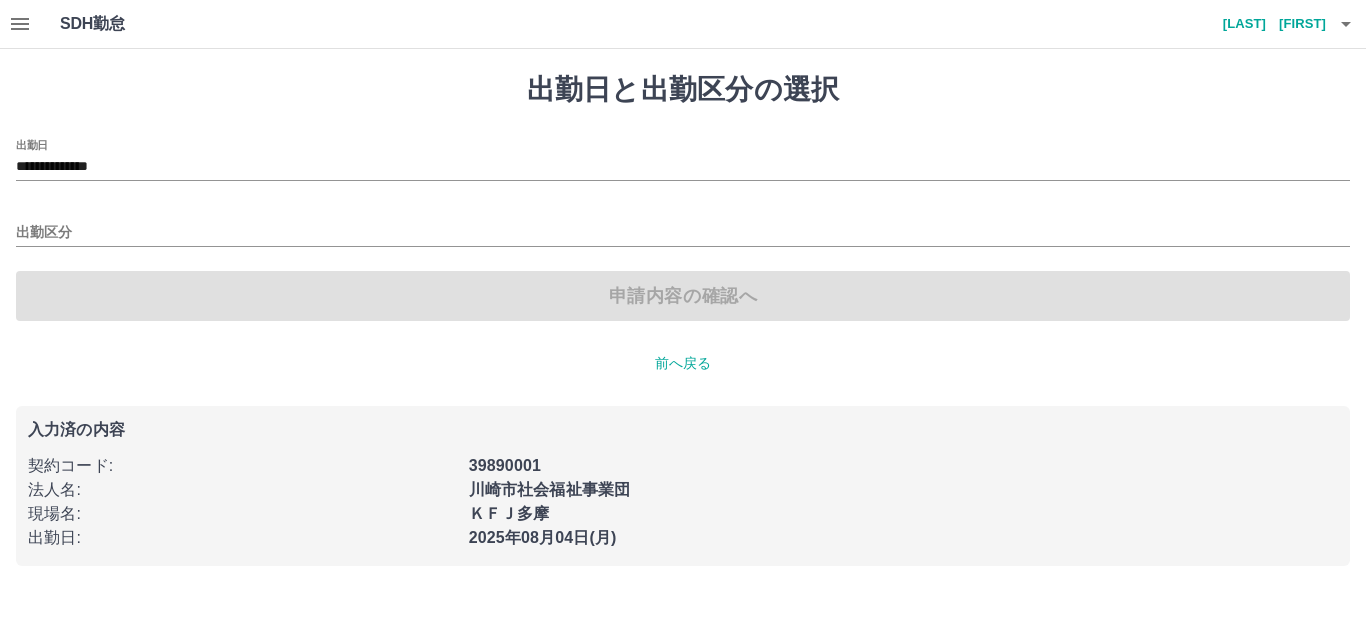 click on "出勤区分" at bounding box center [683, 226] 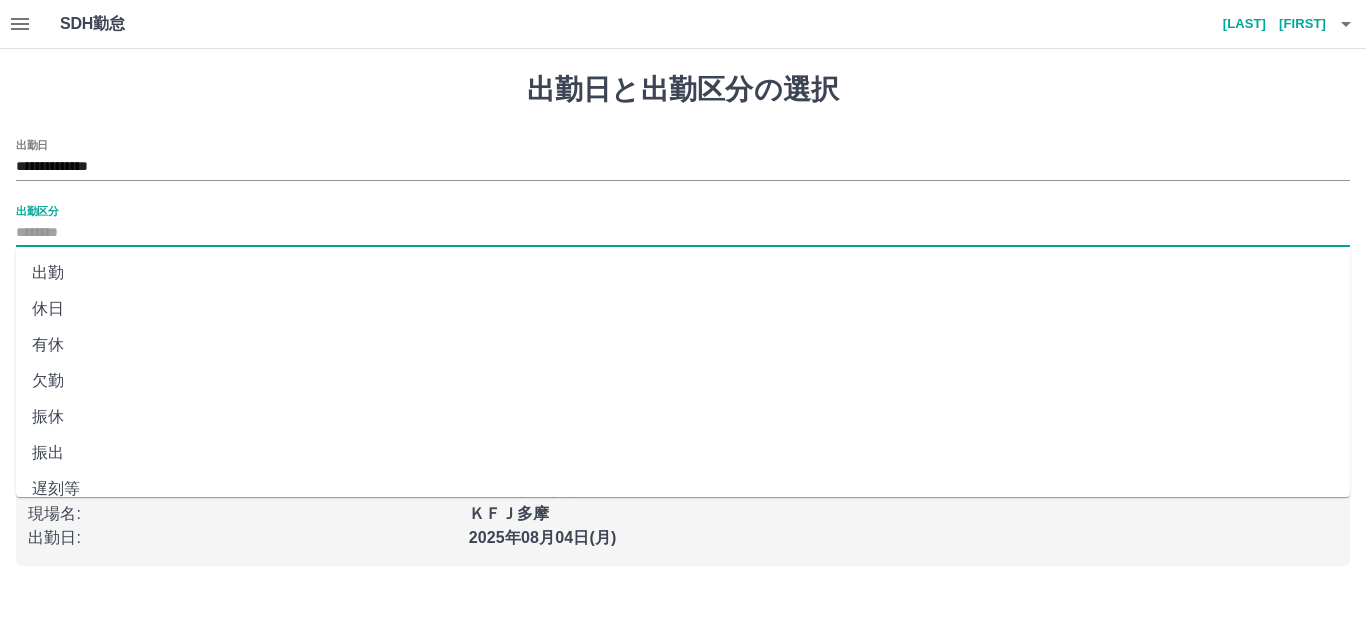click on "出勤区分" at bounding box center [683, 233] 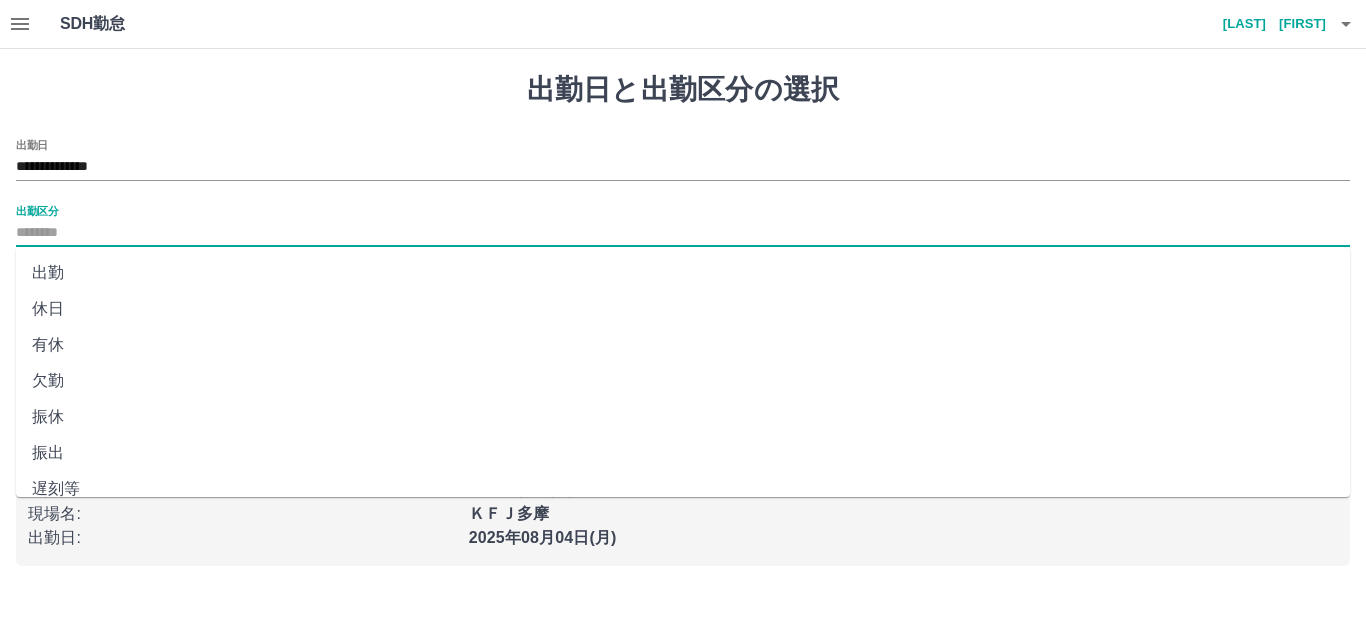 click on "出勤" at bounding box center (683, 273) 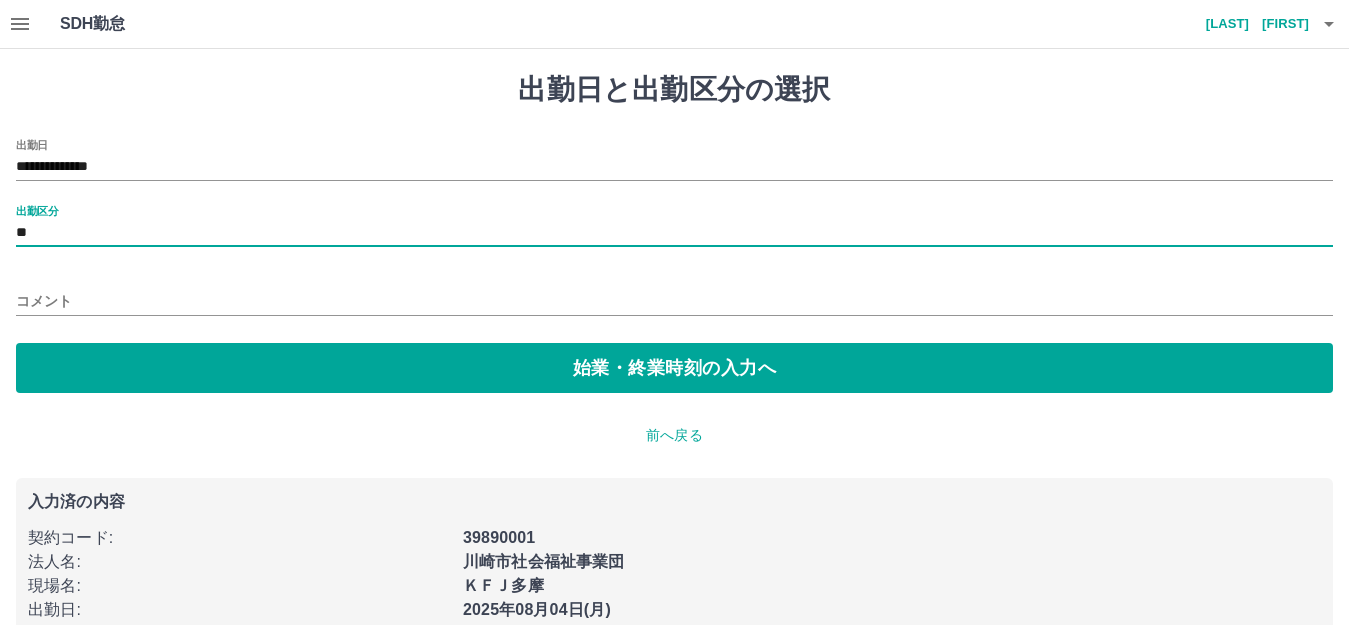 click on "コメント" at bounding box center [674, 301] 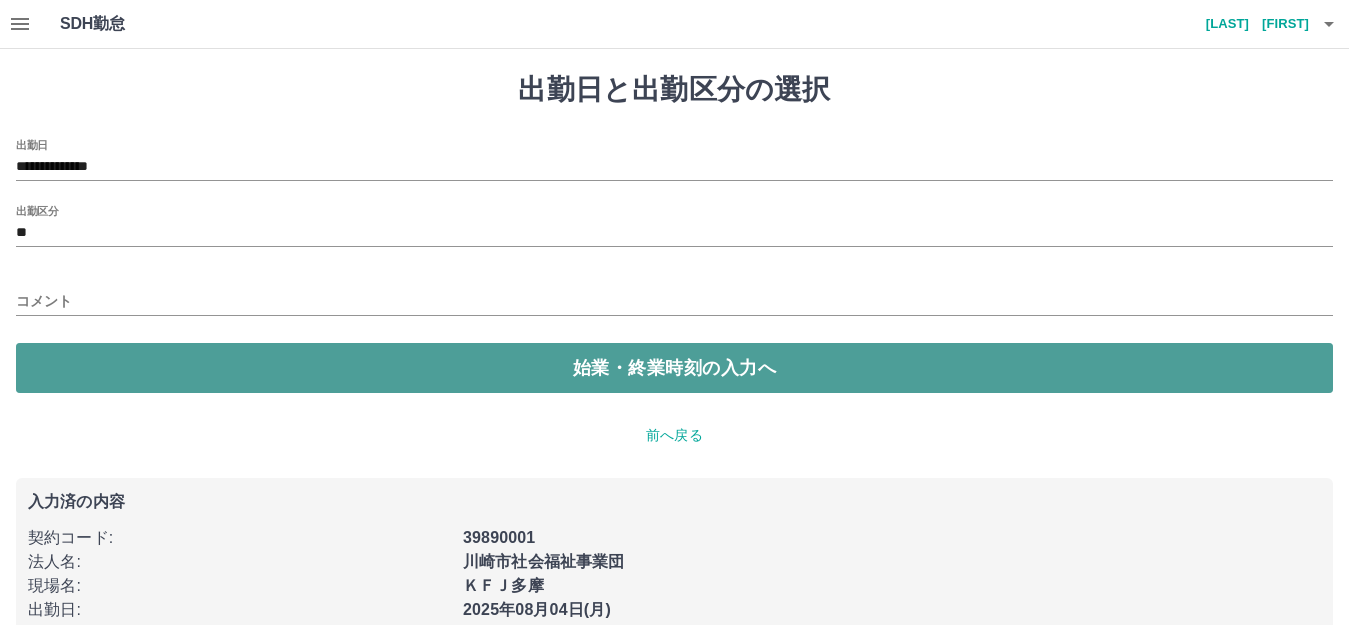 click on "始業・終業時刻の入力へ" at bounding box center (674, 368) 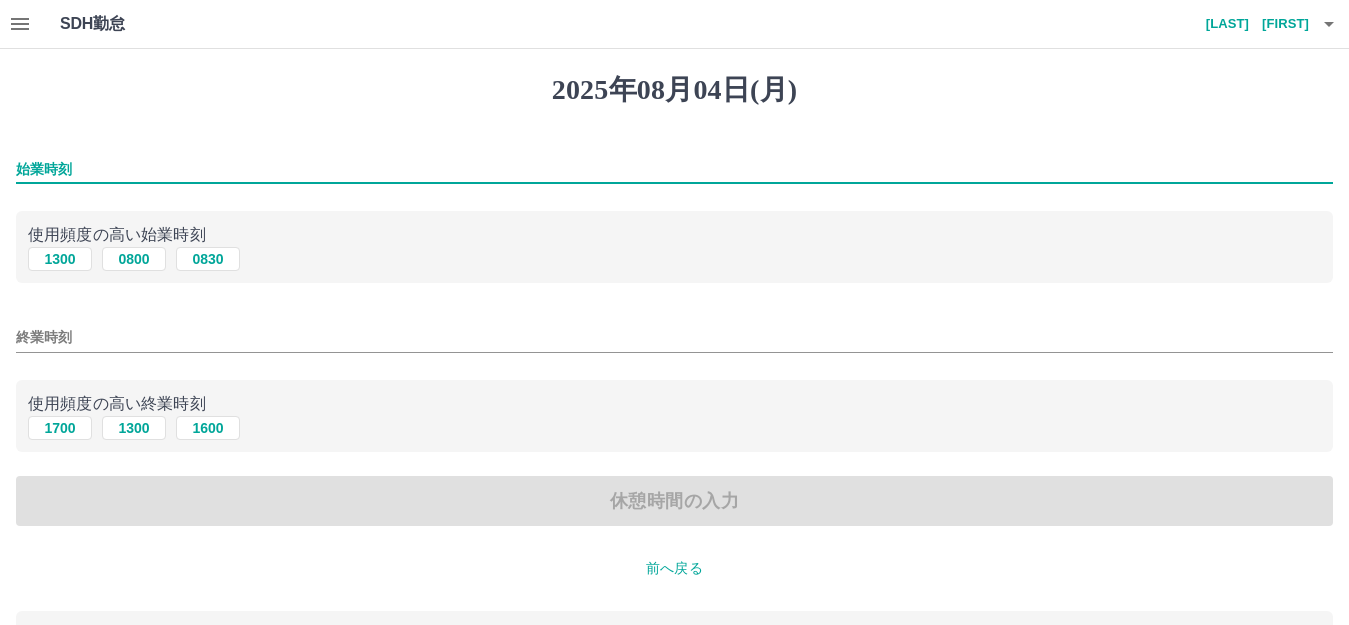 click on "始業時刻" at bounding box center [674, 169] 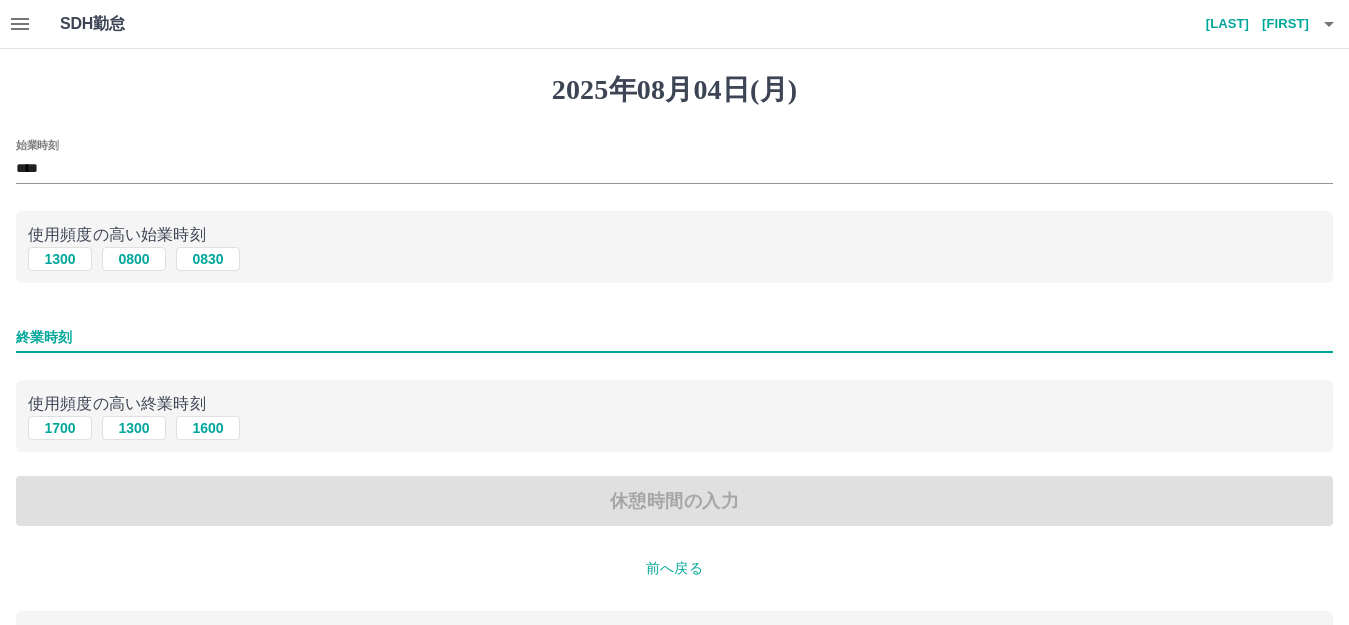 click on "終業時刻" at bounding box center (674, 337) 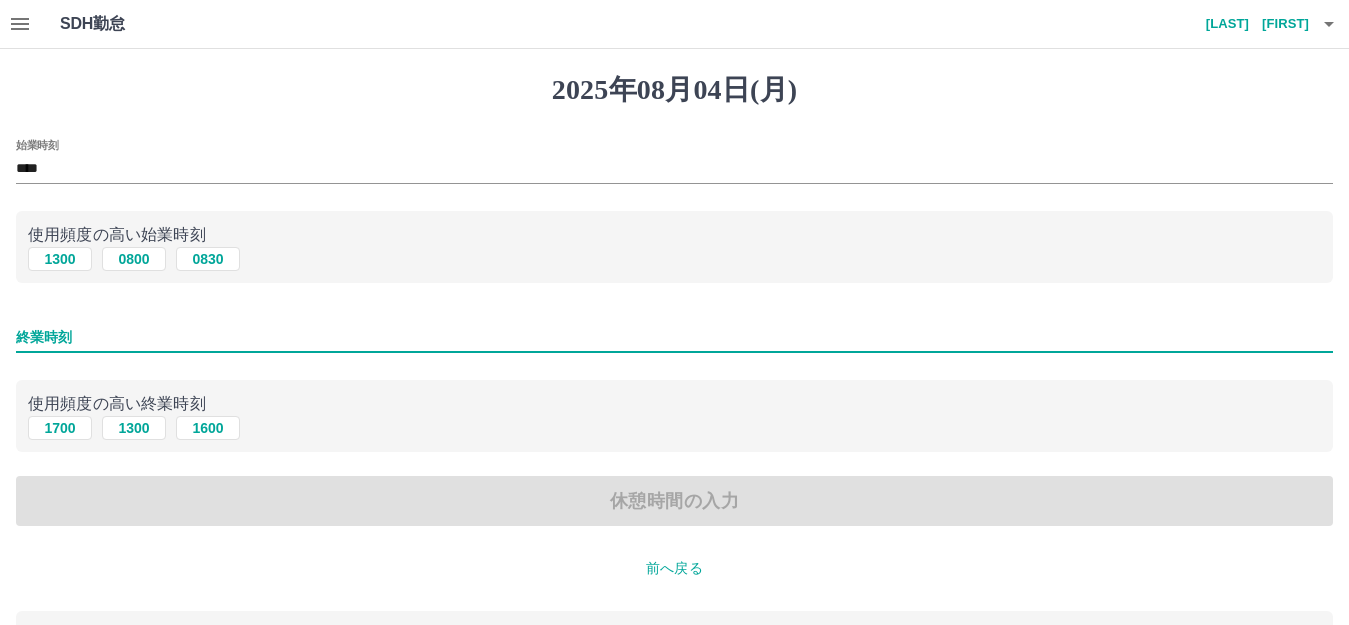 type on "****" 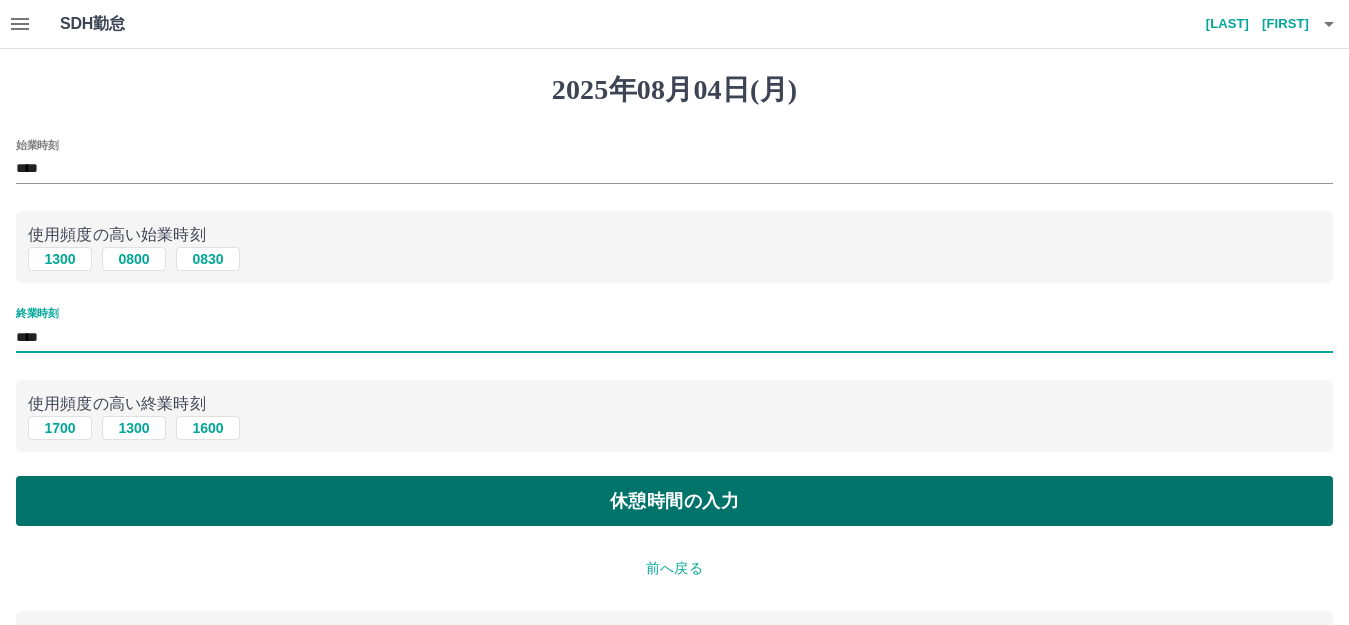click on "休憩時間の入力" at bounding box center [674, 501] 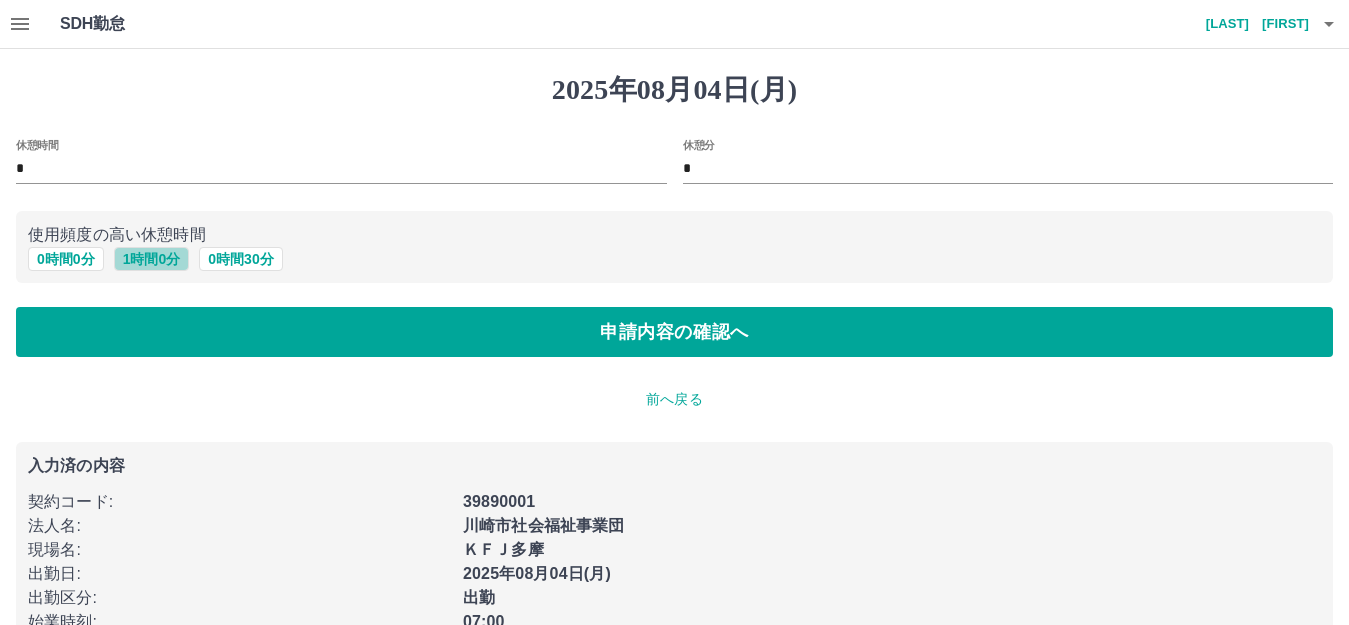 click on "1 時間 0 分" at bounding box center [152, 259] 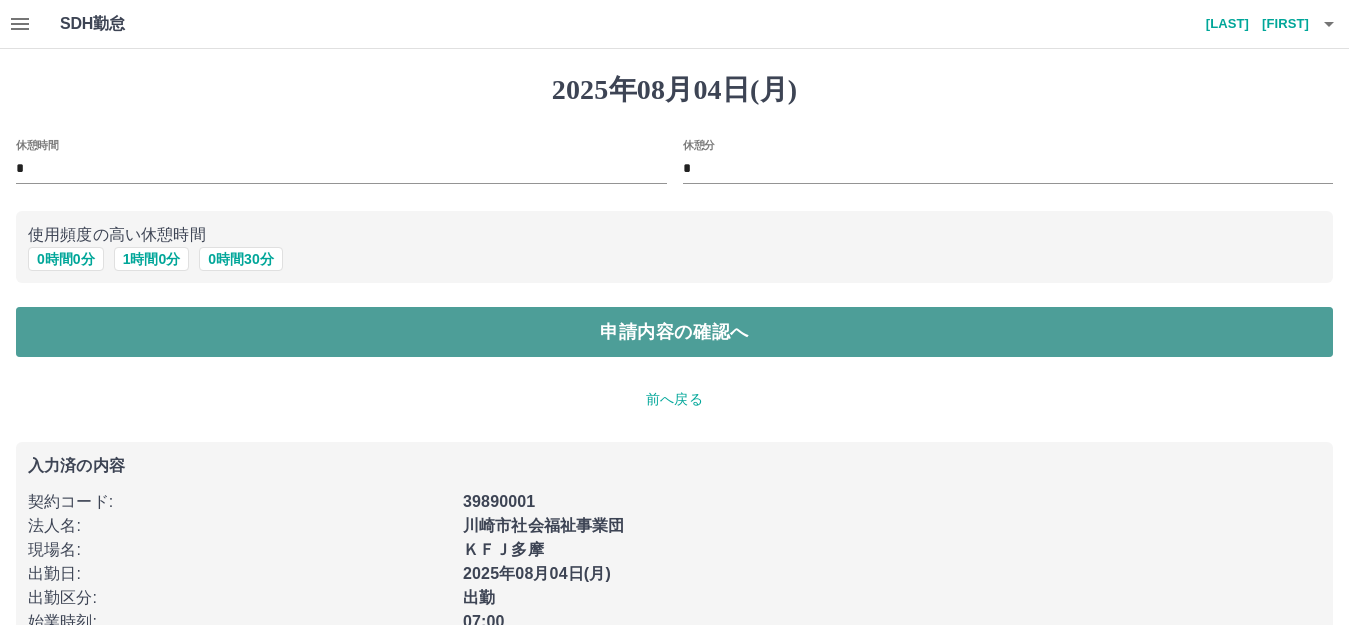click on "申請内容の確認へ" at bounding box center [674, 332] 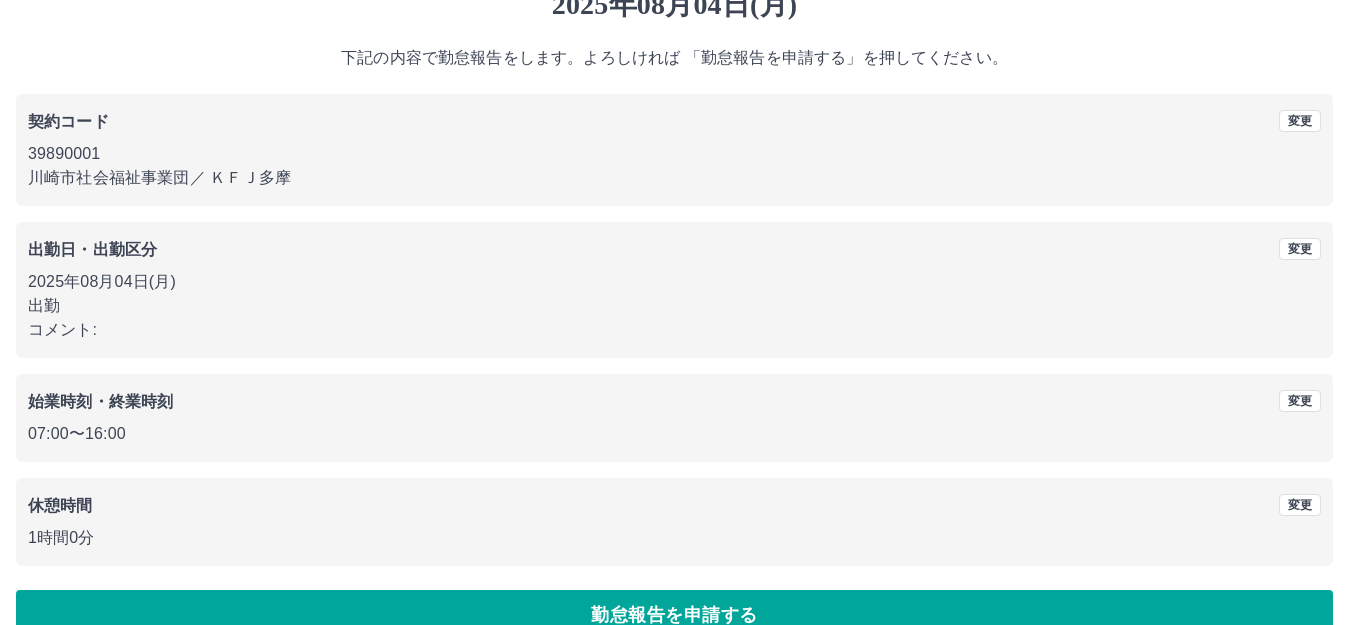 scroll, scrollTop: 124, scrollLeft: 0, axis: vertical 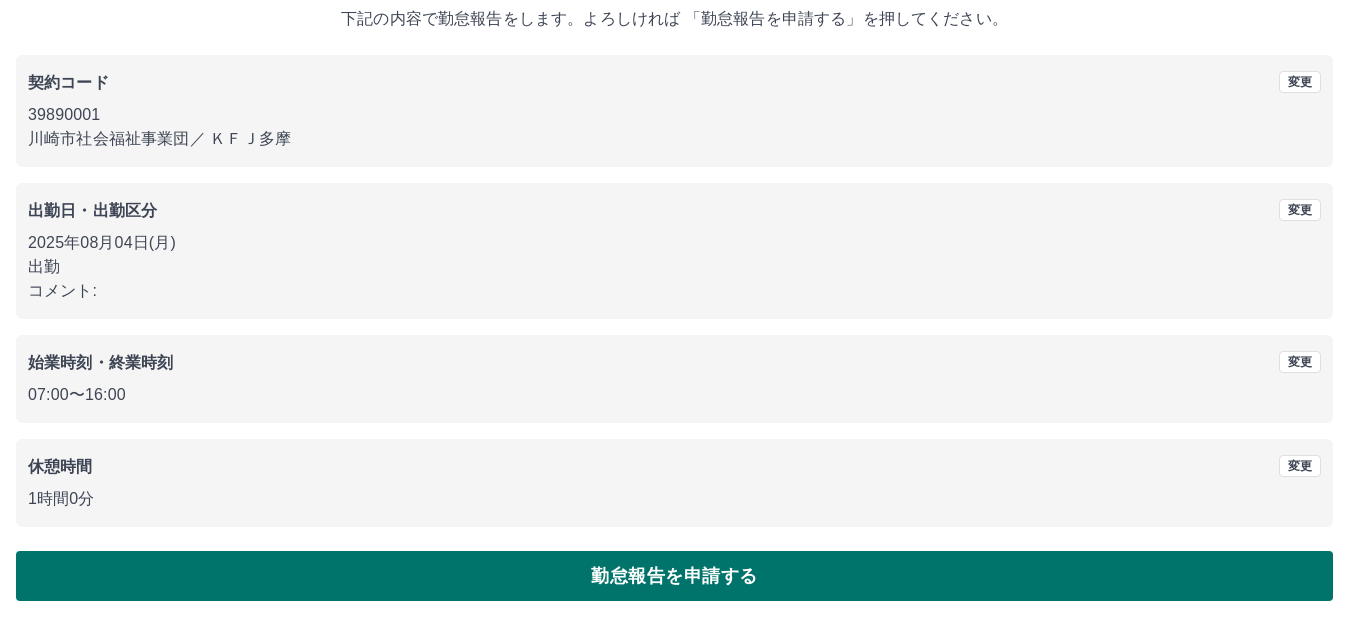 click on "勤怠報告を申請する" at bounding box center [674, 576] 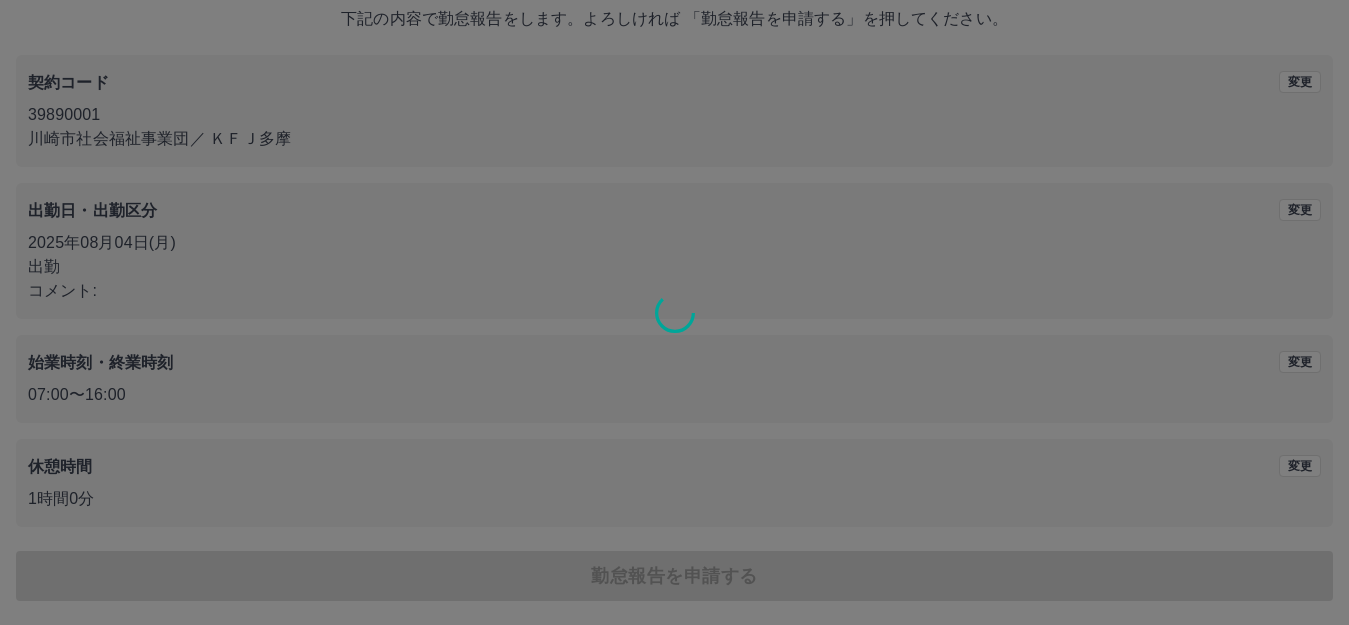 scroll, scrollTop: 0, scrollLeft: 0, axis: both 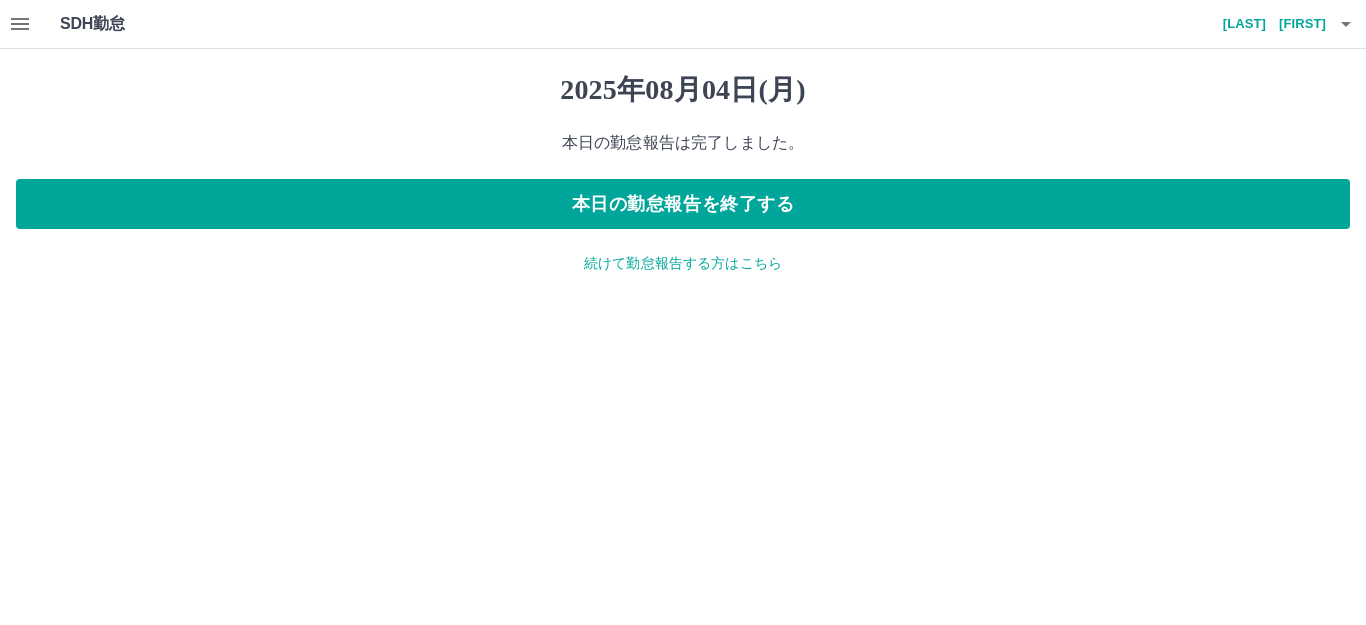 click 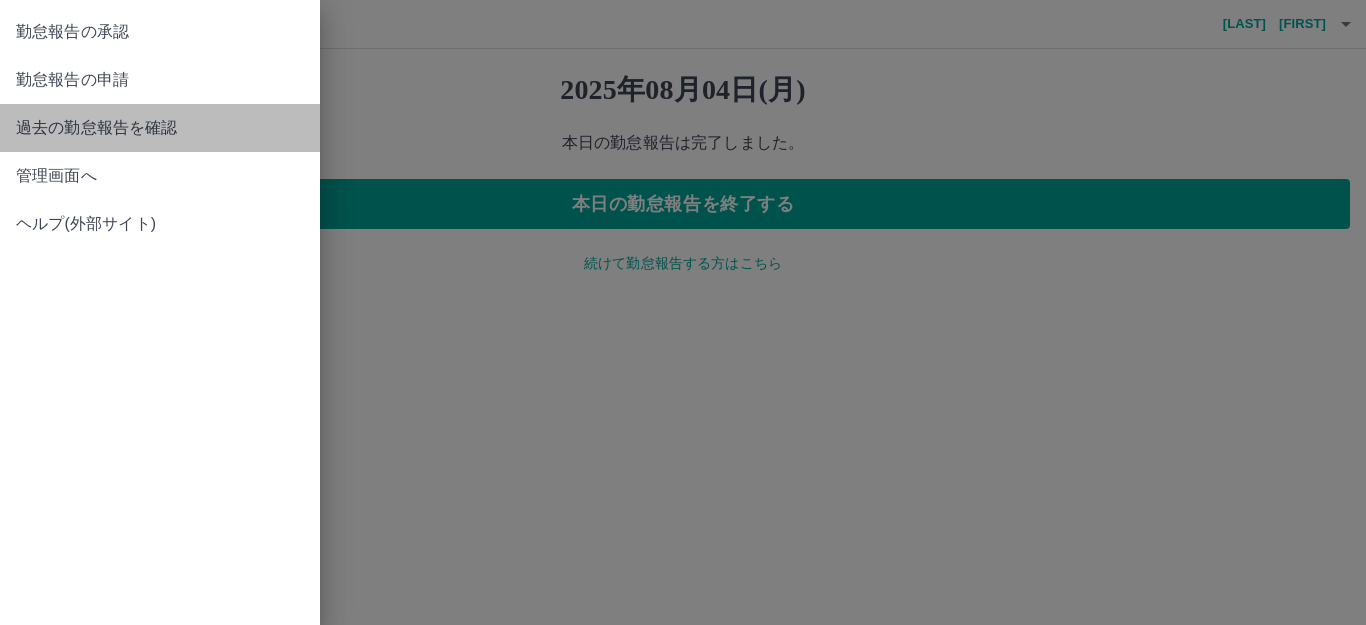 drag, startPoint x: 75, startPoint y: 119, endPoint x: 87, endPoint y: 126, distance: 13.892444 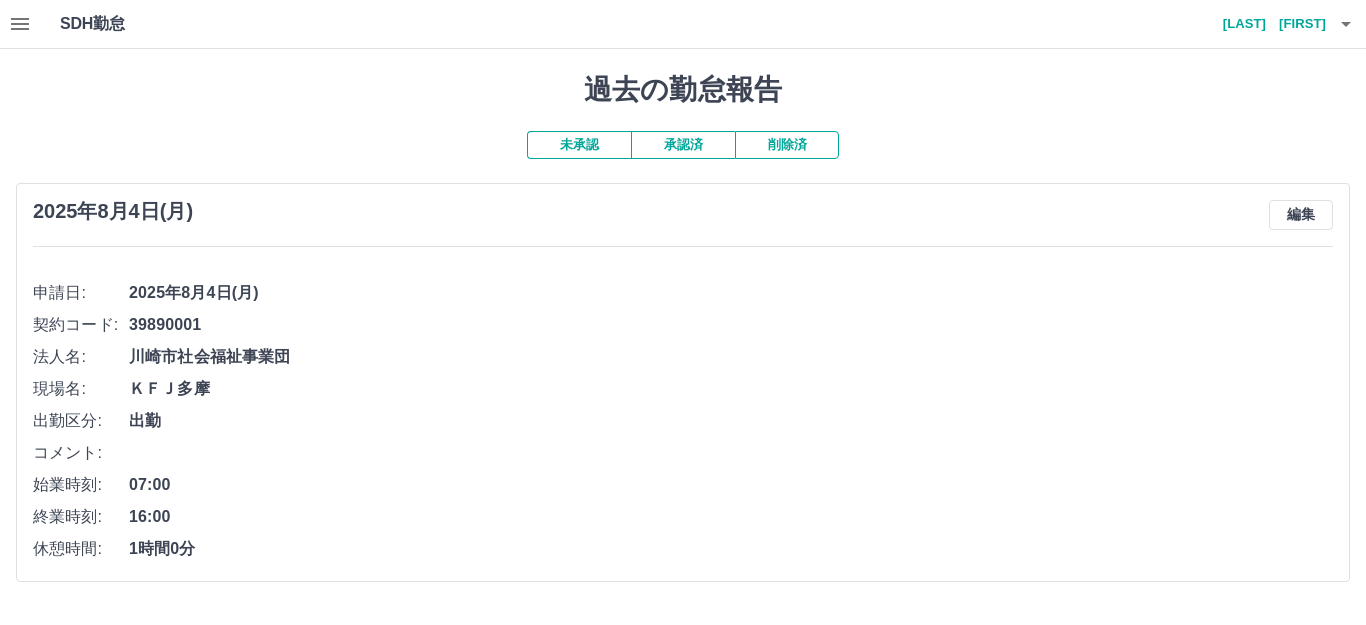 click on "承認済" at bounding box center (683, 145) 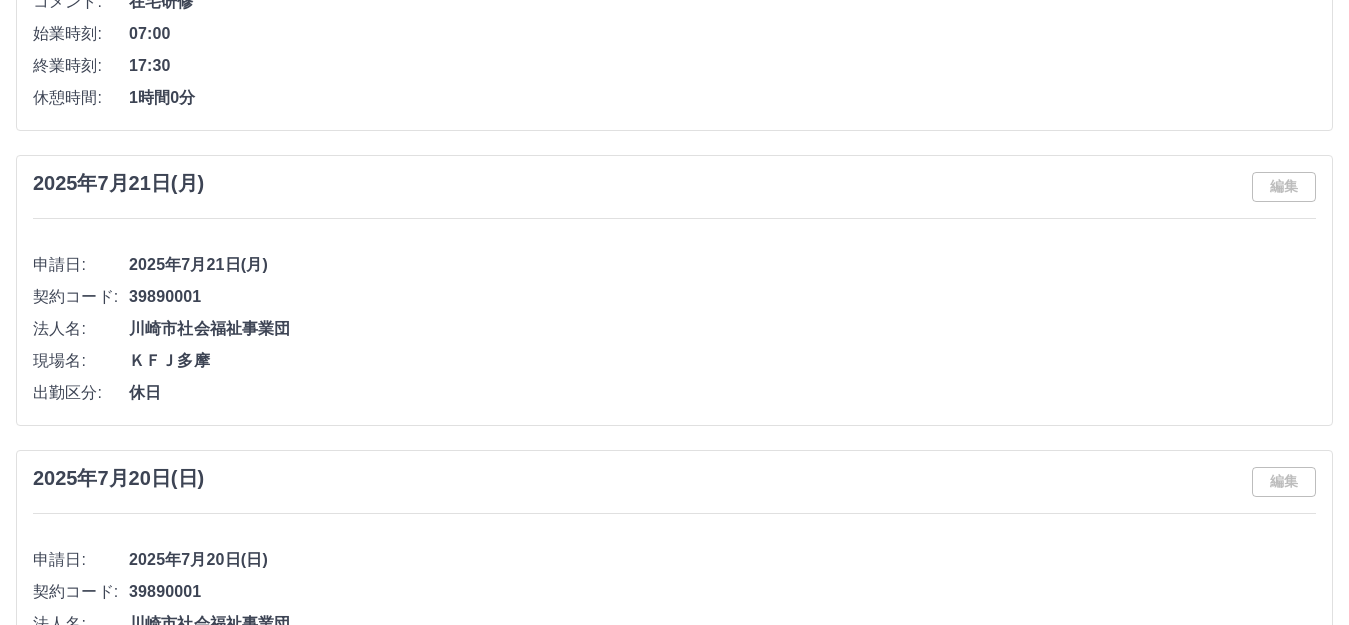 scroll, scrollTop: 4900, scrollLeft: 0, axis: vertical 